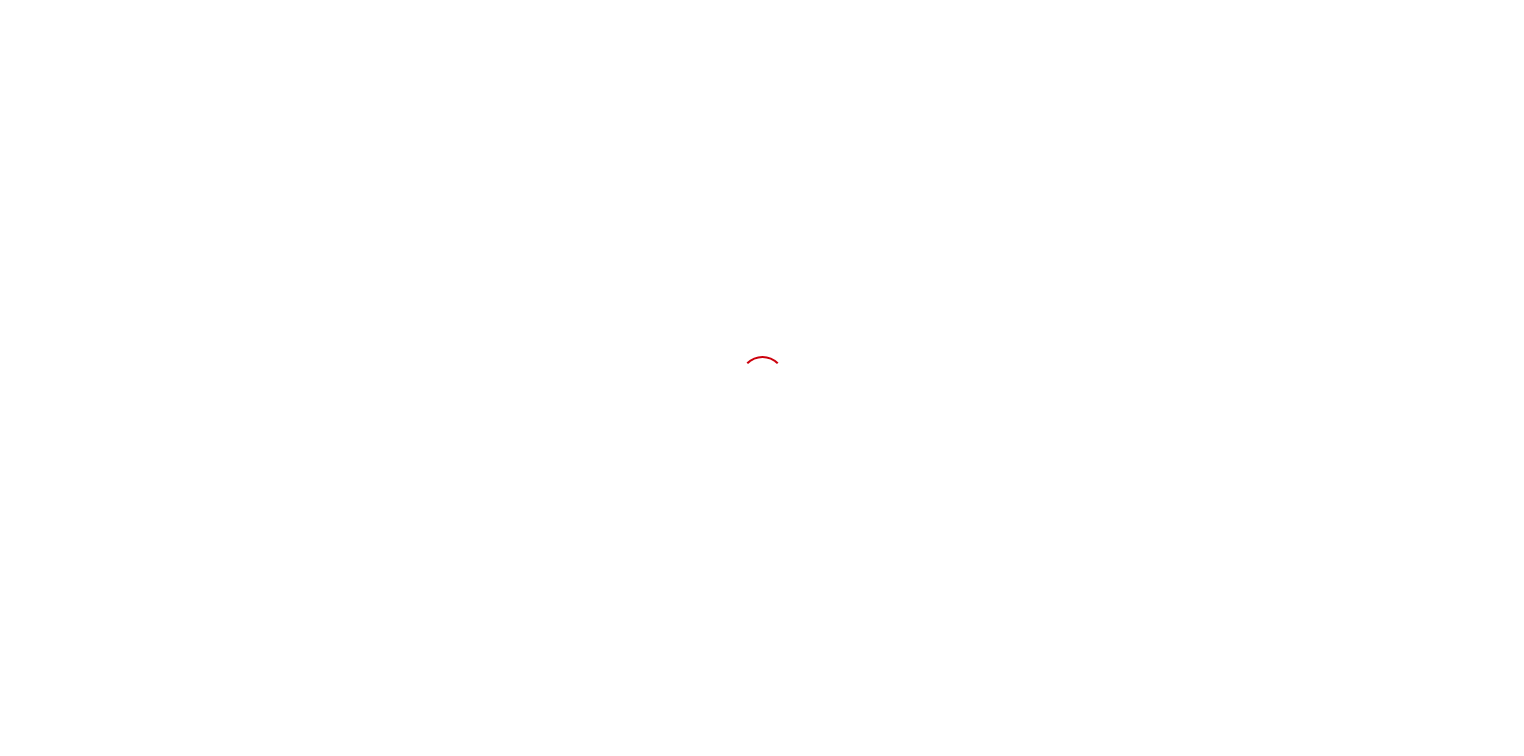 scroll, scrollTop: 0, scrollLeft: 0, axis: both 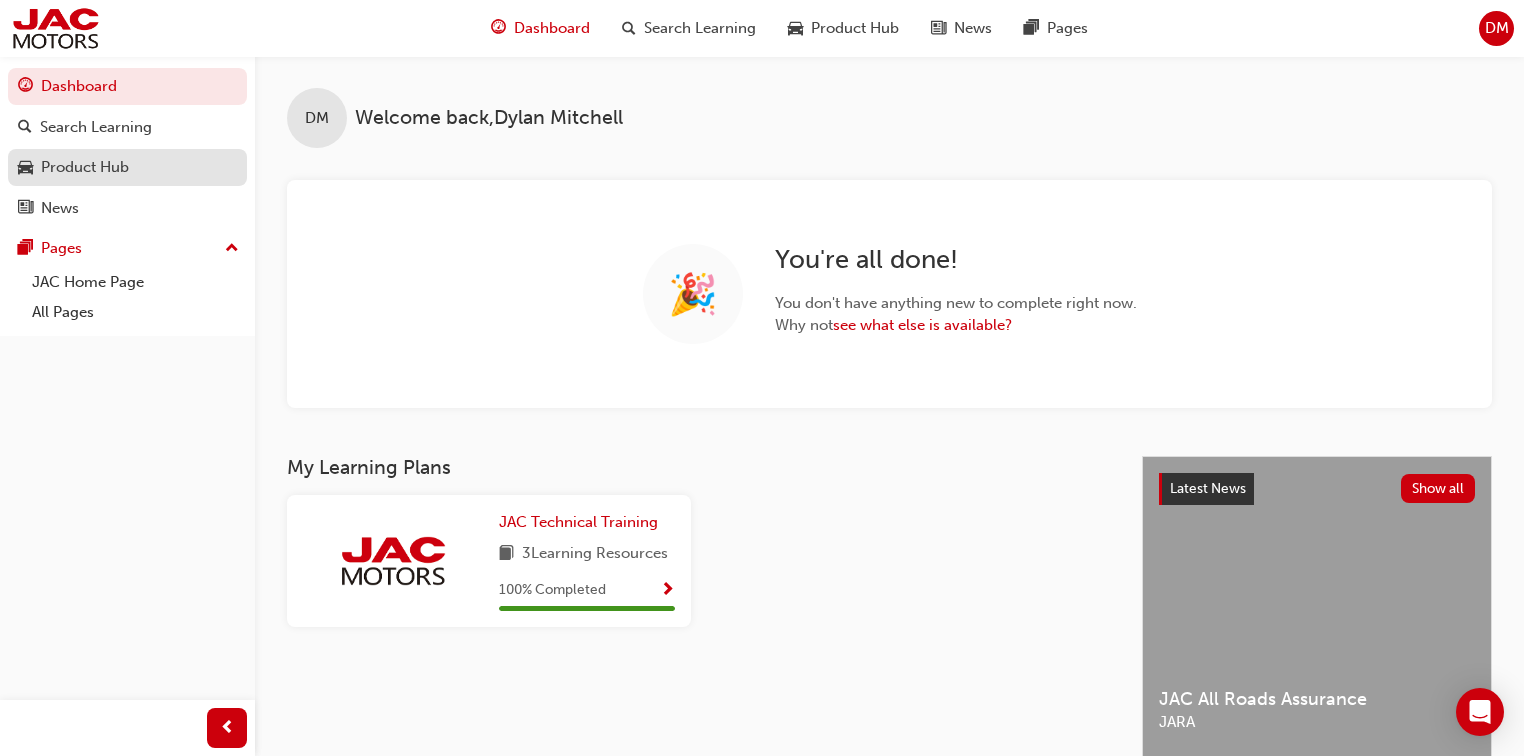 click on "Product Hub" at bounding box center [85, 167] 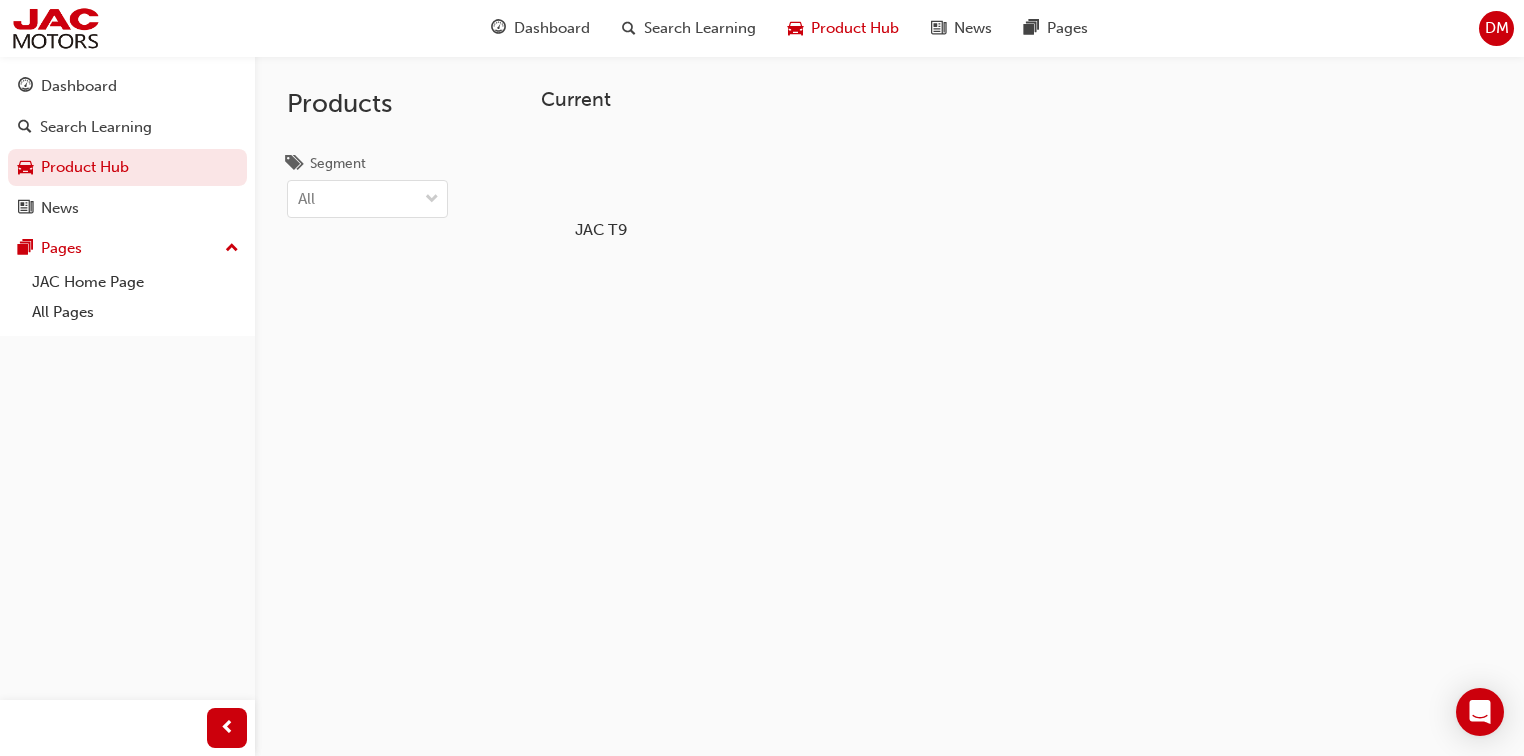 click on "JAC T9" at bounding box center (600, 229) 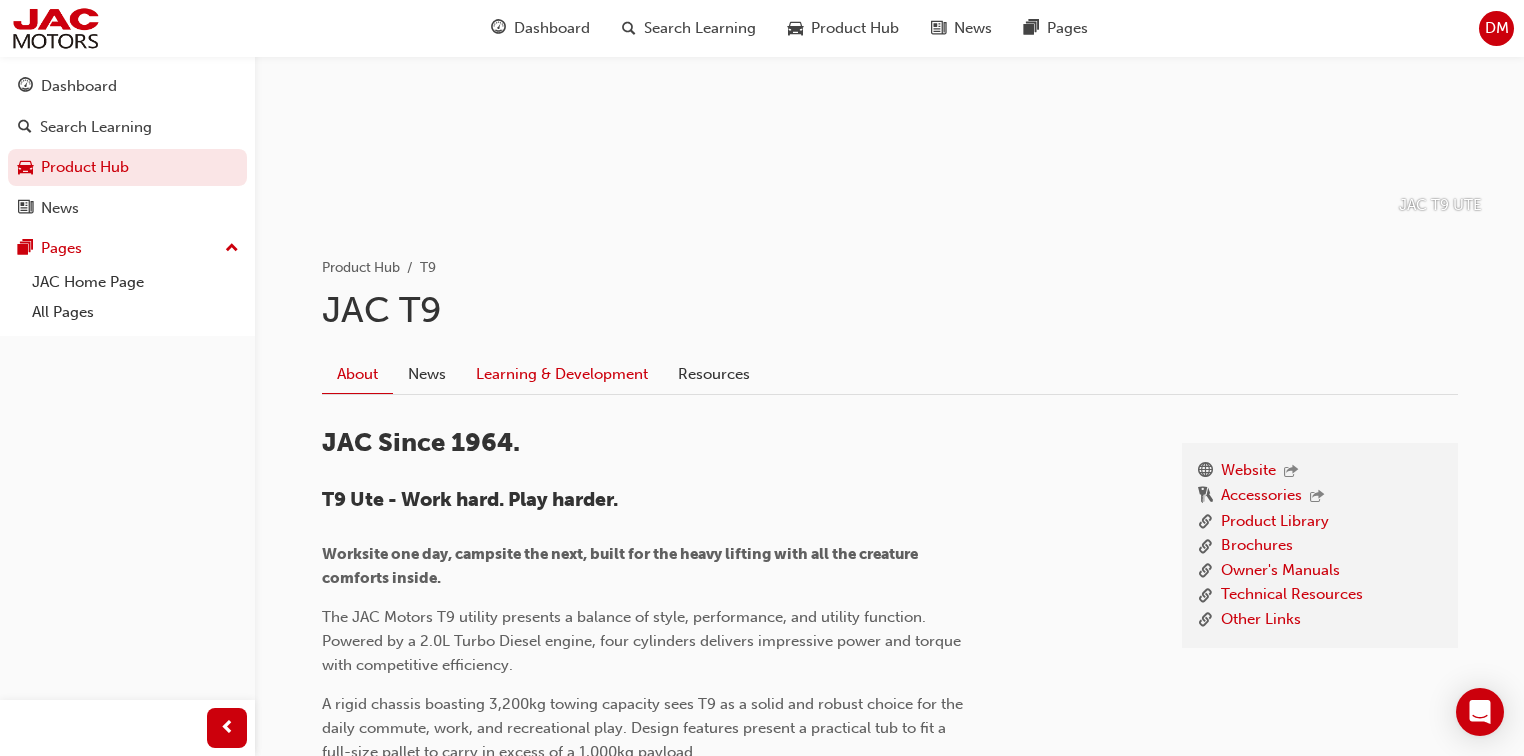 scroll, scrollTop: 240, scrollLeft: 0, axis: vertical 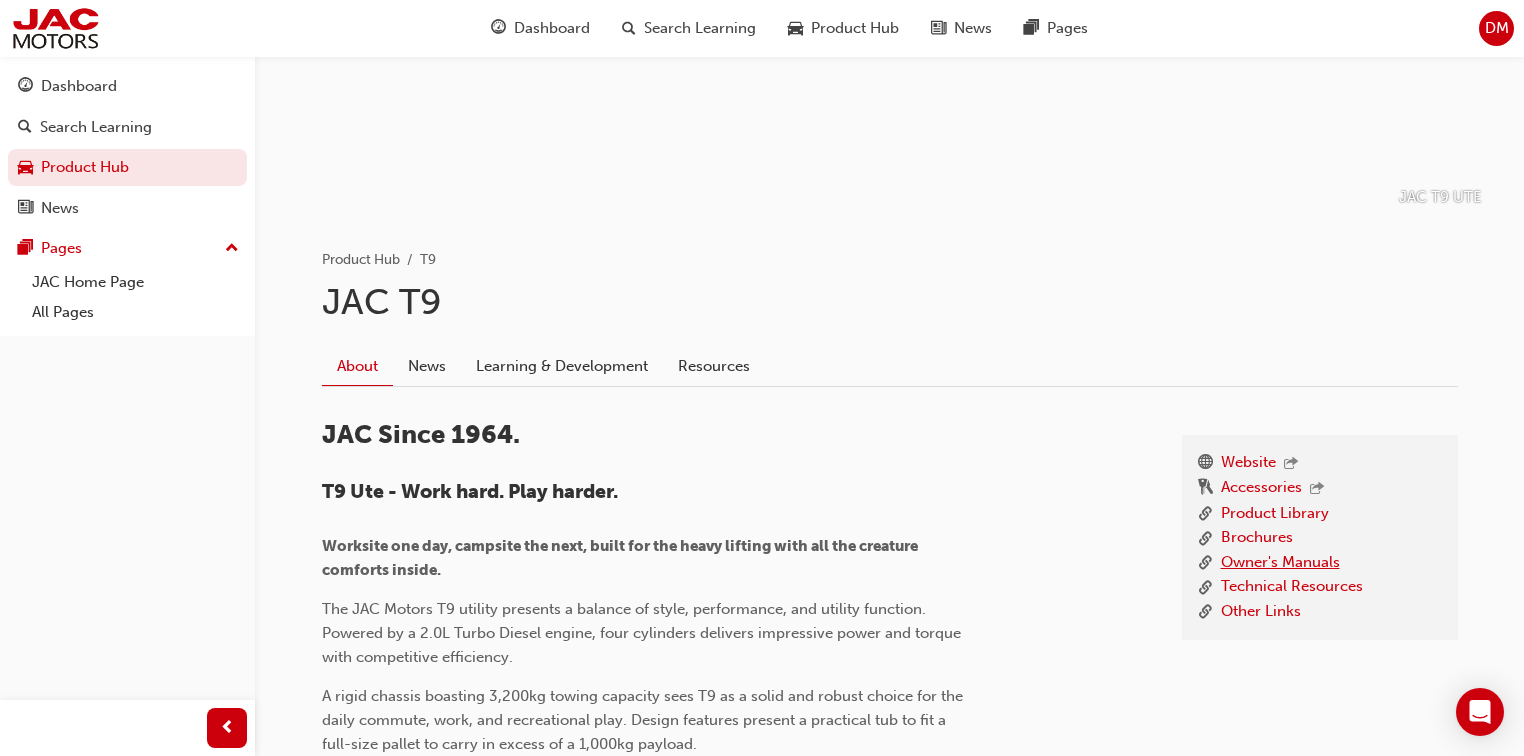 click on "Owner's Manuals" at bounding box center (1280, 563) 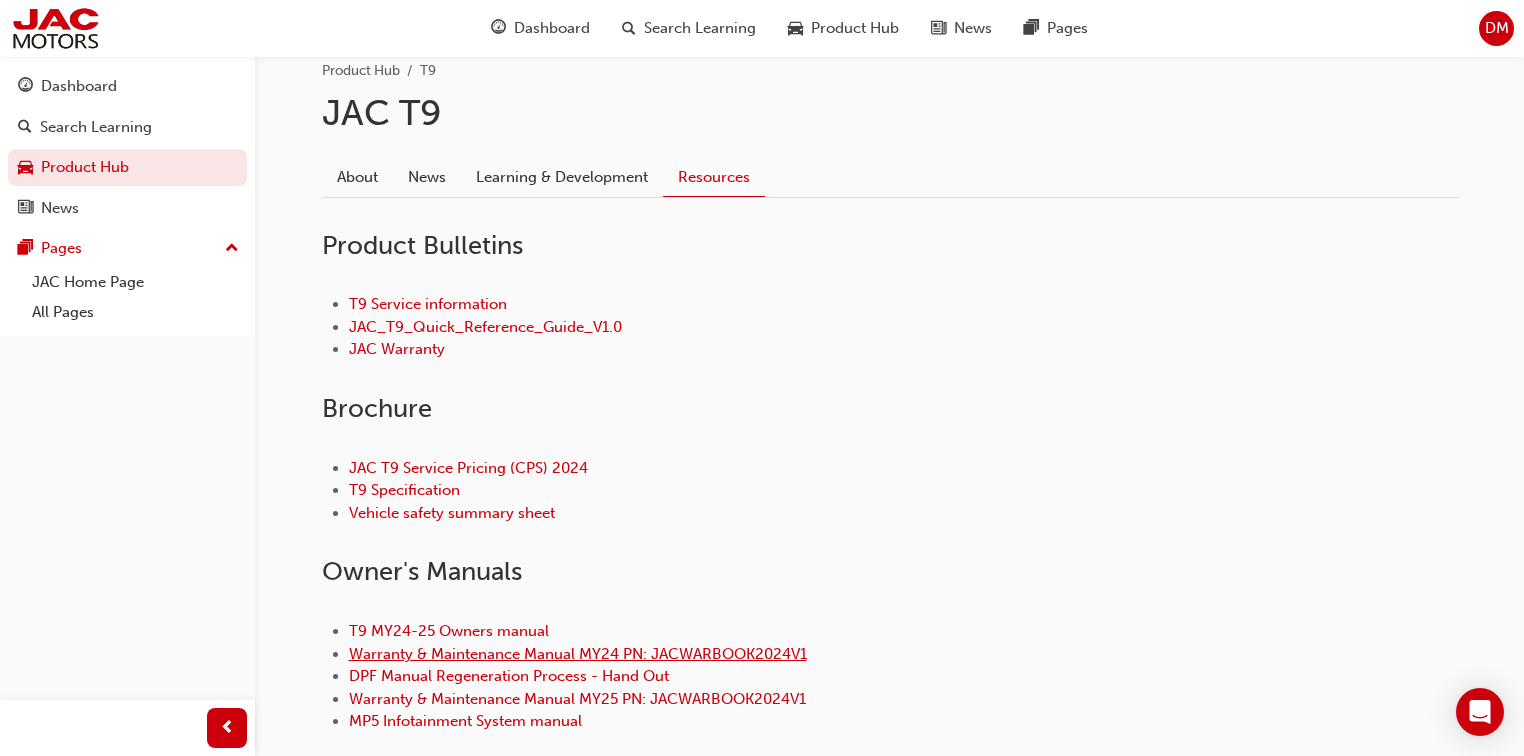 scroll, scrollTop: 480, scrollLeft: 0, axis: vertical 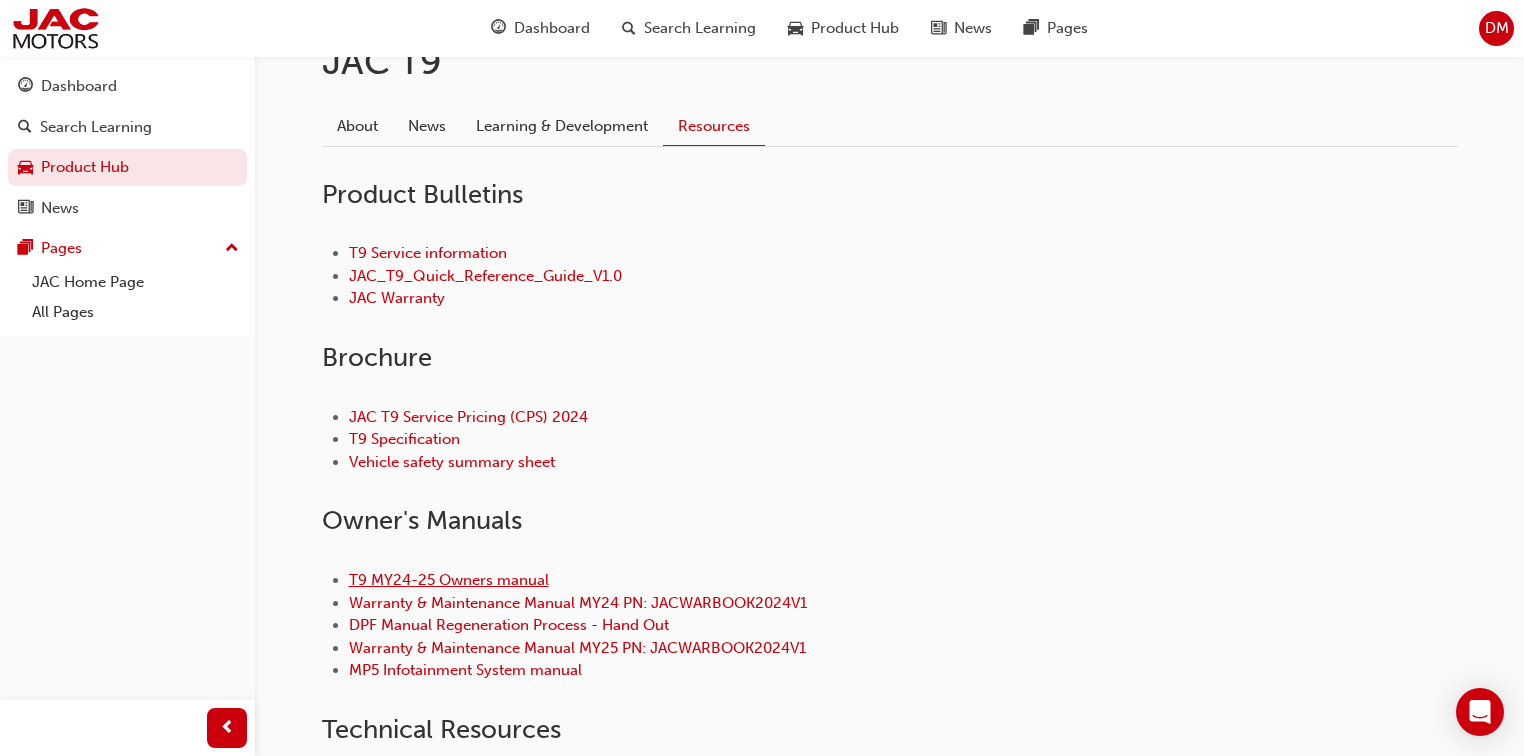 click on "T9 MY24-25 Owners manual" at bounding box center (449, 580) 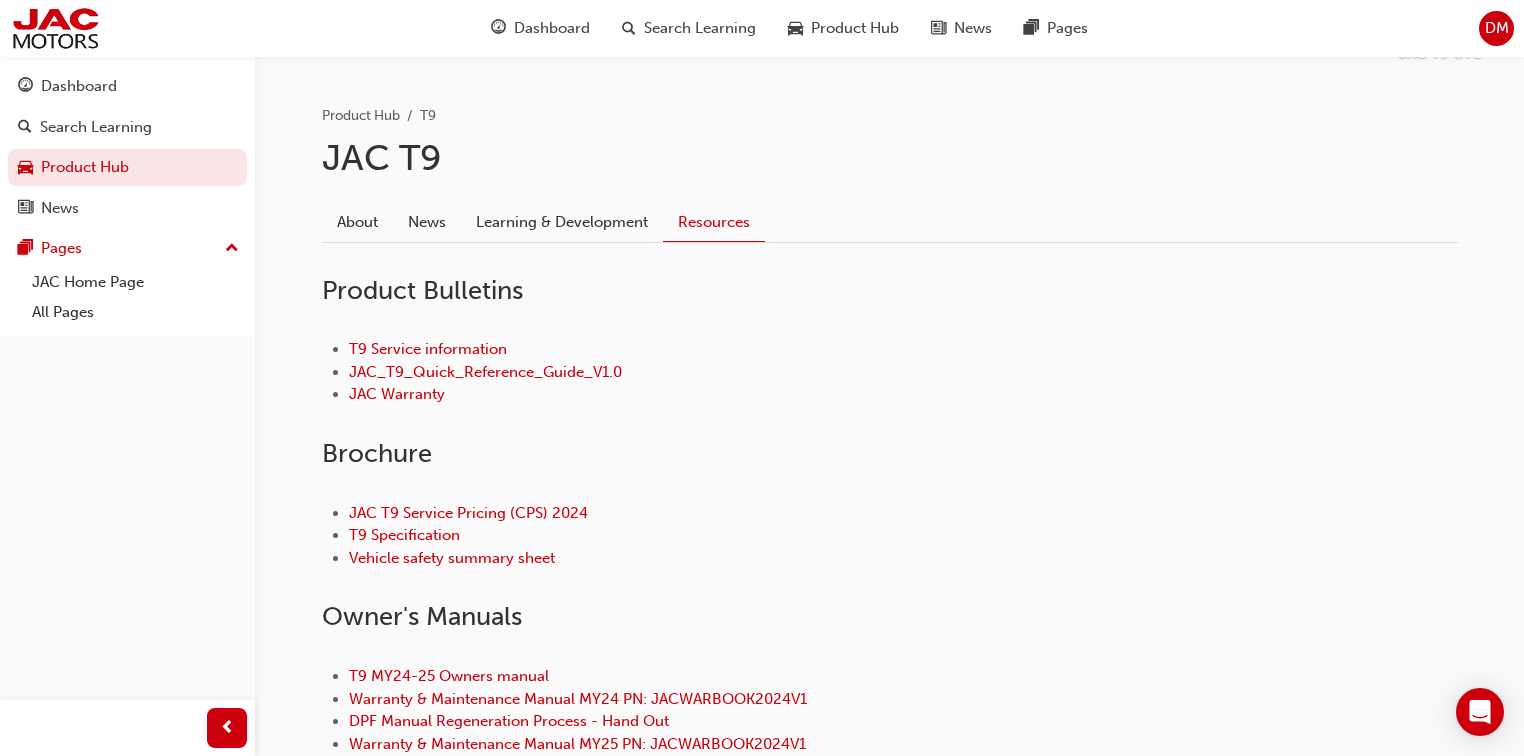 scroll, scrollTop: 480, scrollLeft: 0, axis: vertical 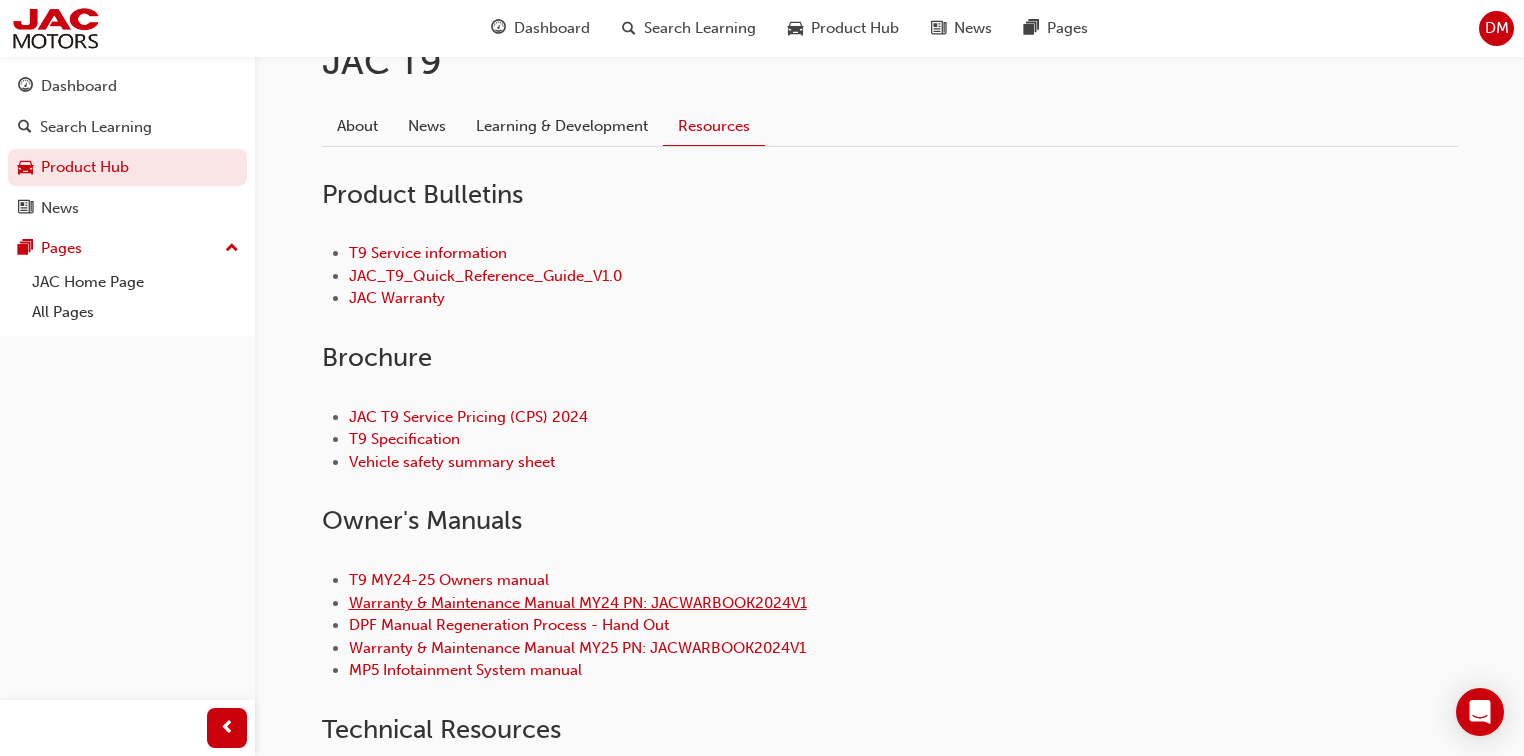click on "Warranty & Maintenance Manual MY24 PN: JACWARBOOK2024V1" at bounding box center (578, 603) 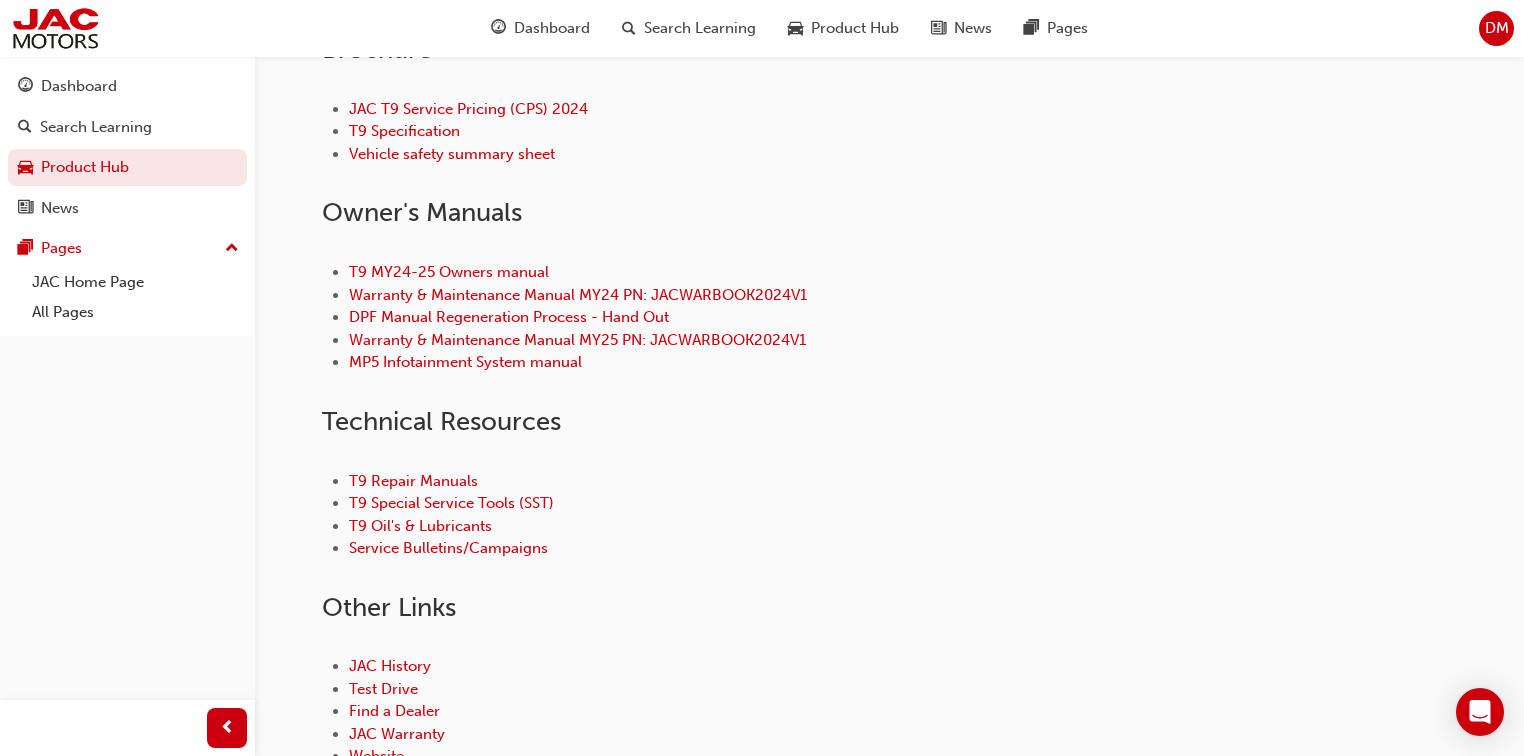 scroll, scrollTop: 880, scrollLeft: 0, axis: vertical 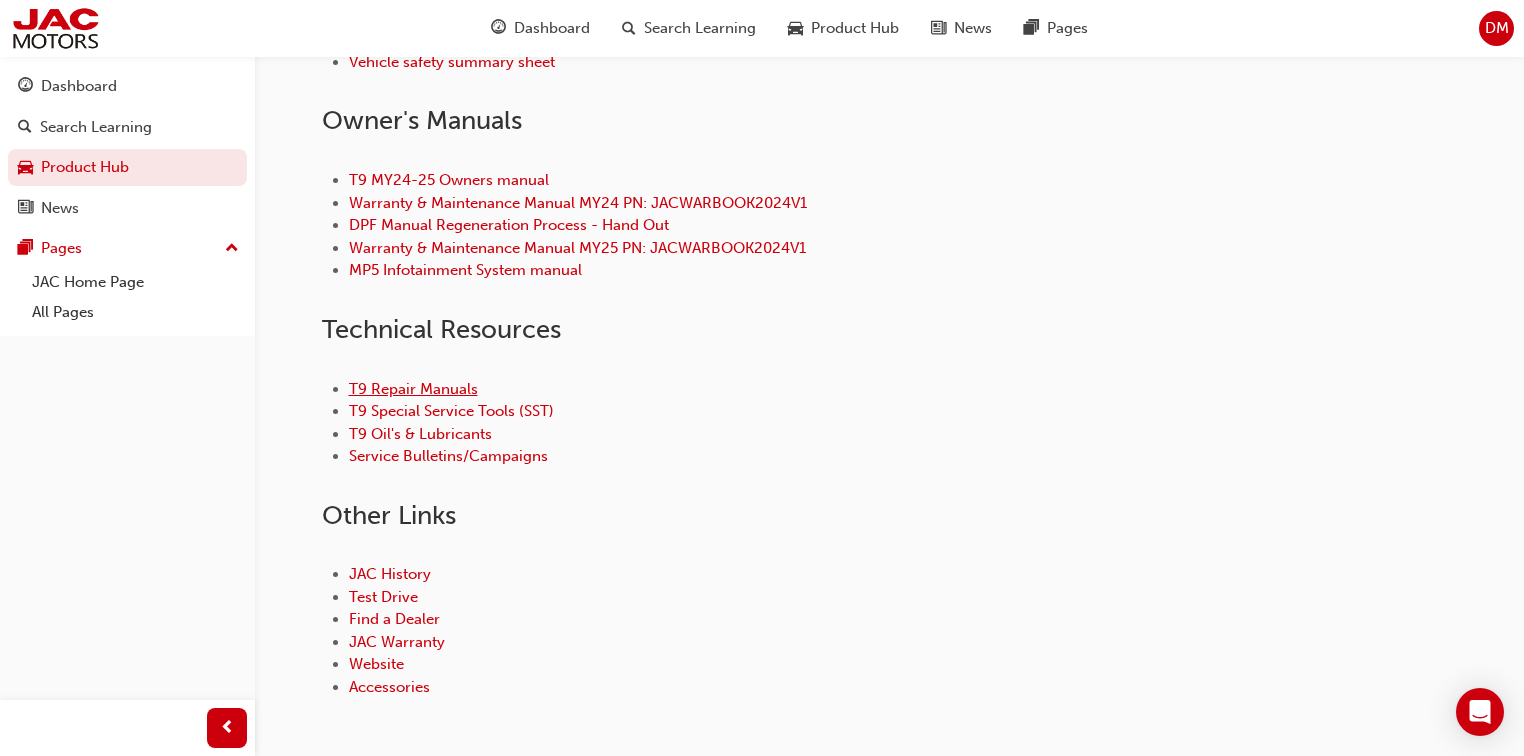 click on "T9 Repair Manuals" at bounding box center [413, 389] 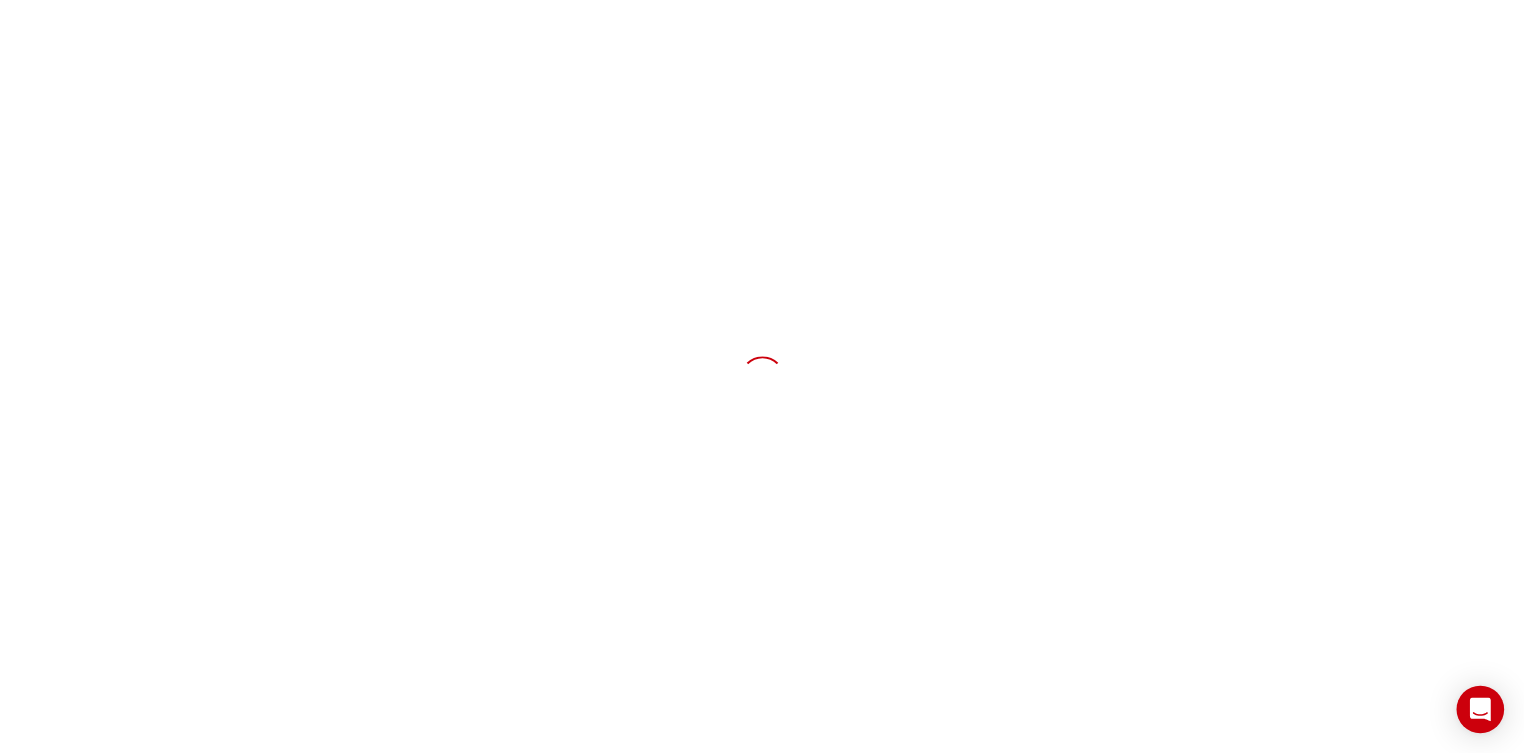 scroll, scrollTop: 0, scrollLeft: 0, axis: both 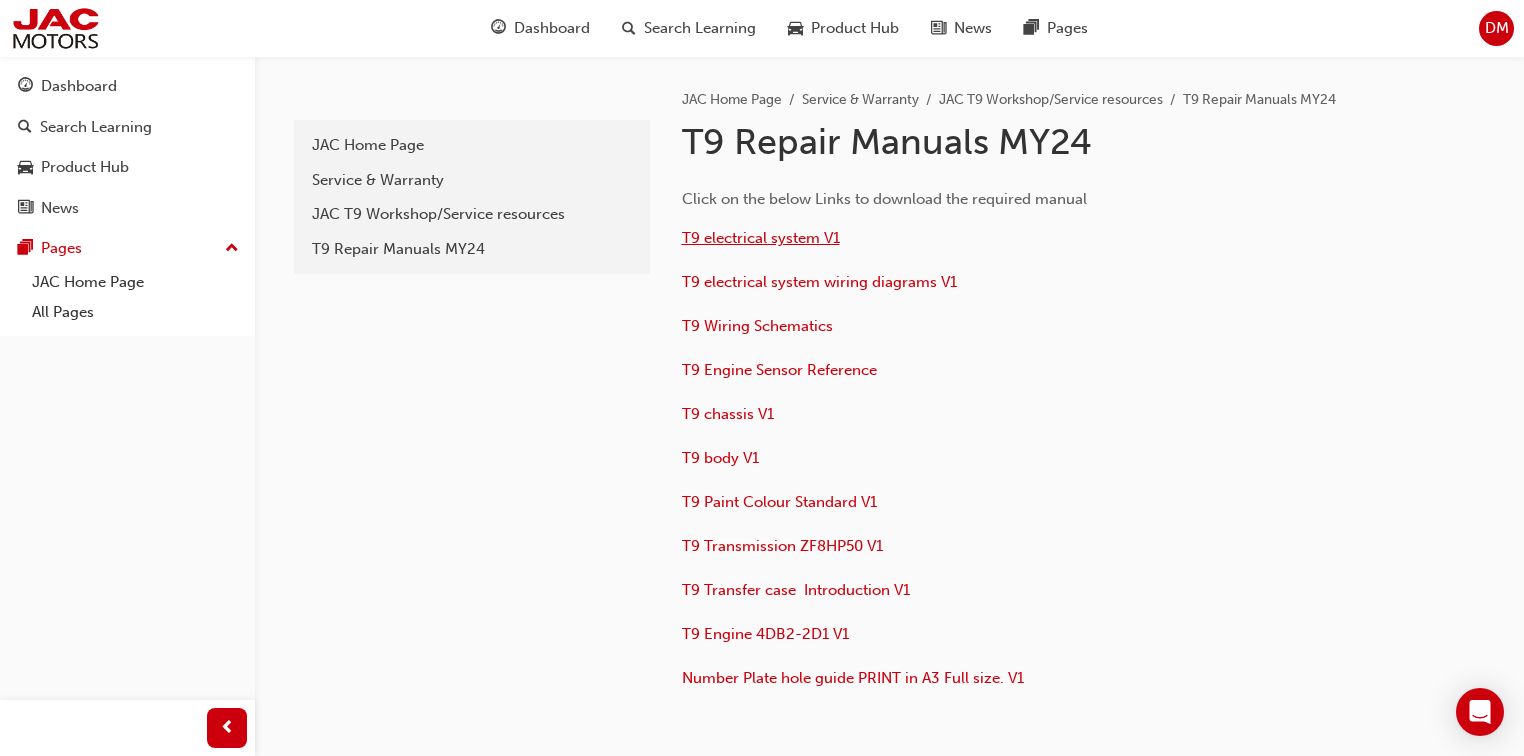 click on "T9 electrical system V1" at bounding box center [761, 238] 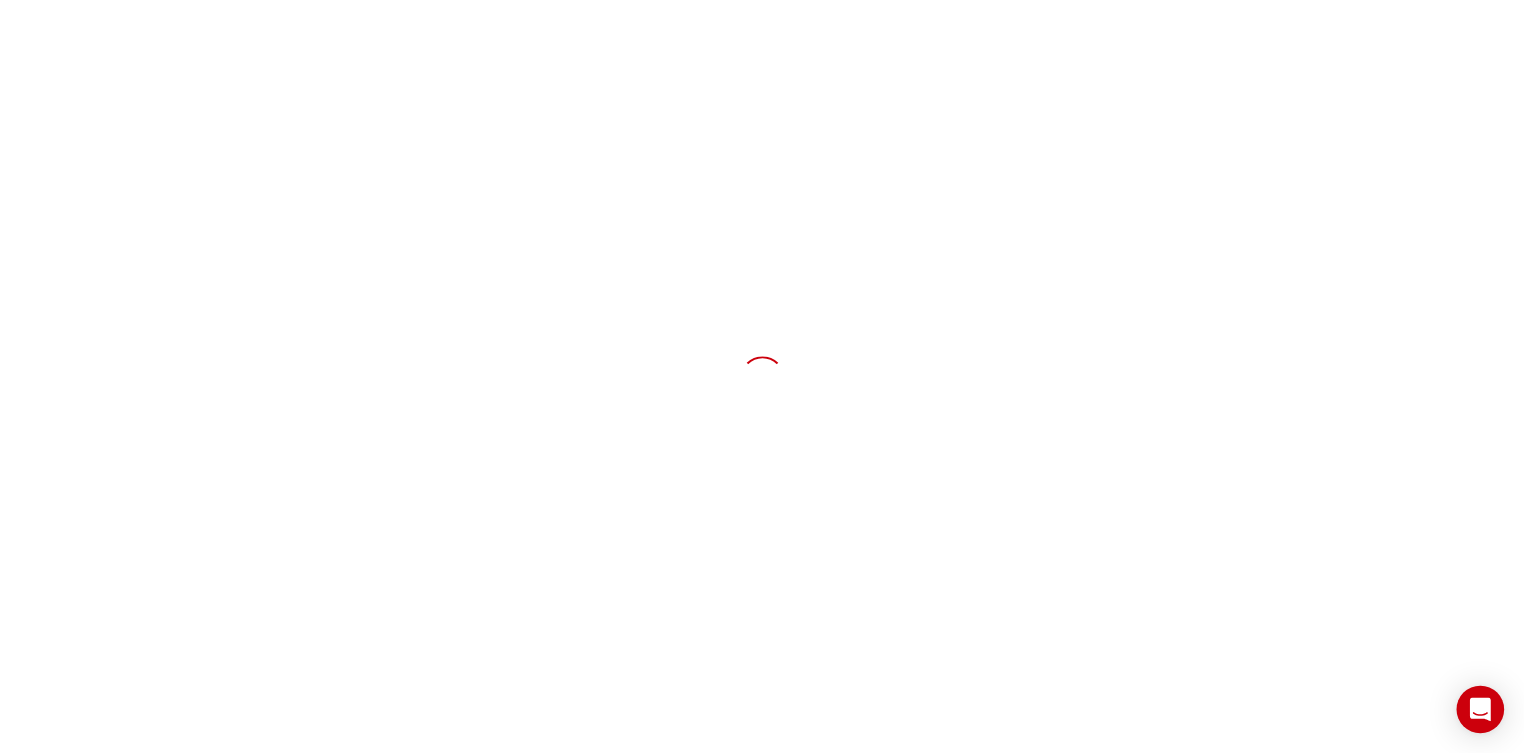 scroll, scrollTop: 0, scrollLeft: 0, axis: both 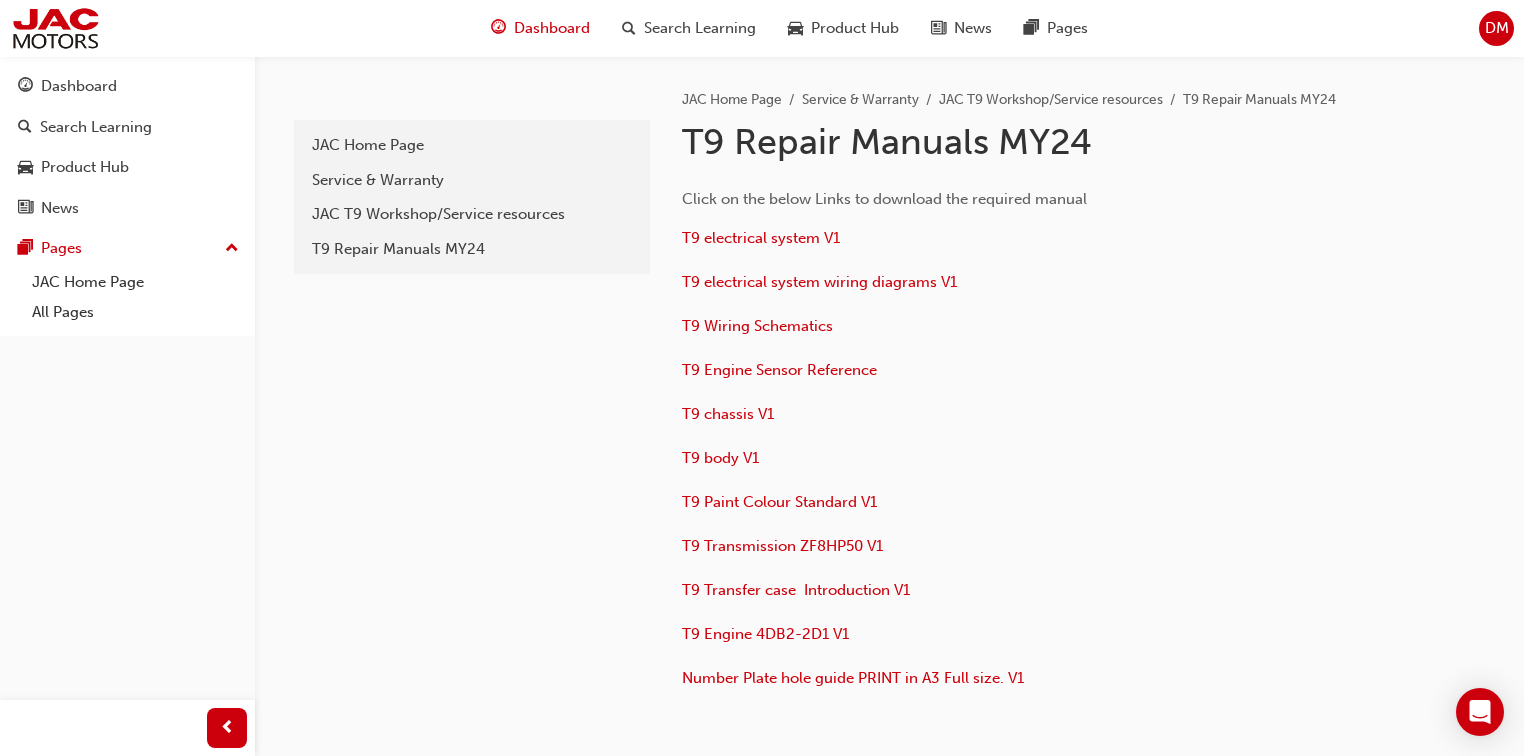 click on "Dashboard" at bounding box center (552, 28) 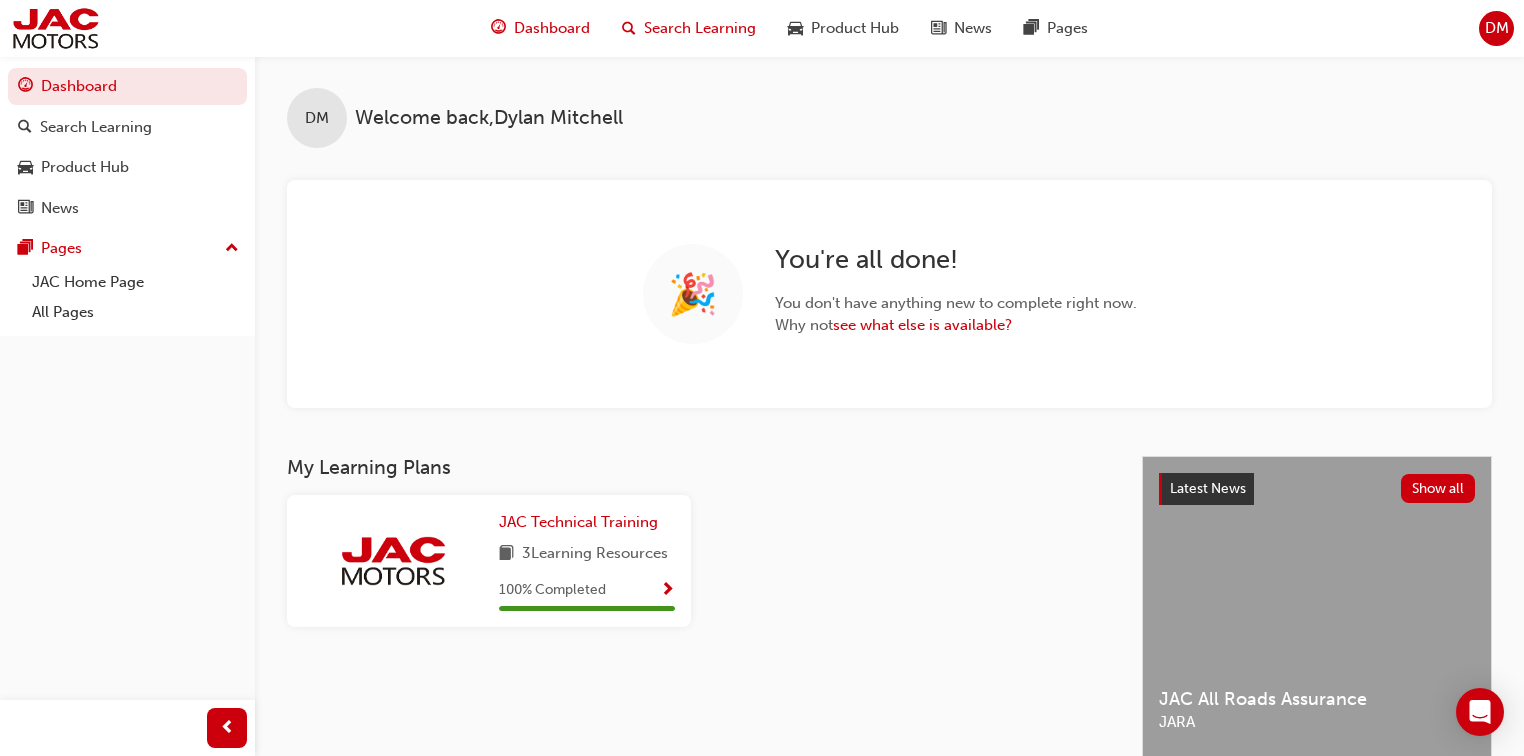 click on "Search Learning" at bounding box center (689, 28) 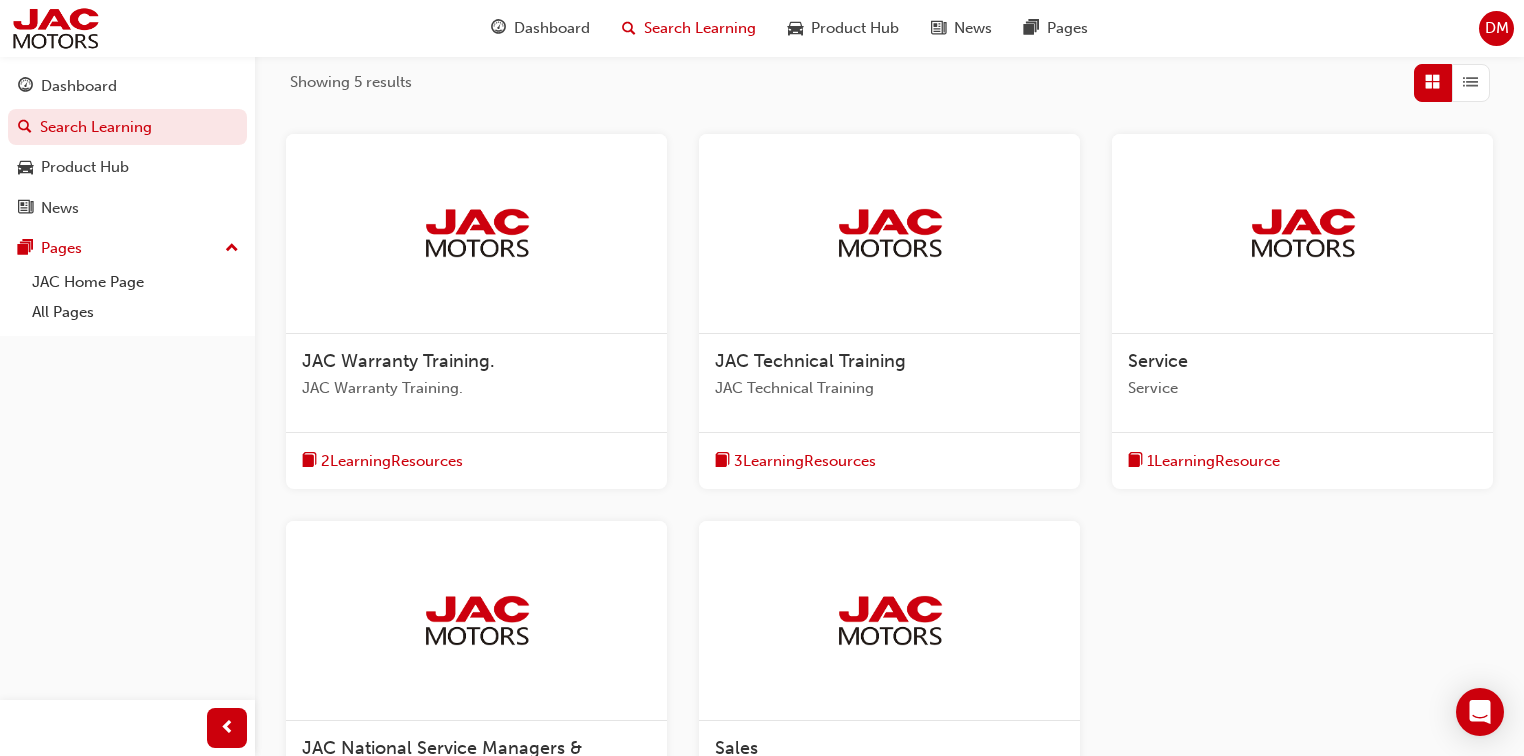 scroll, scrollTop: 480, scrollLeft: 0, axis: vertical 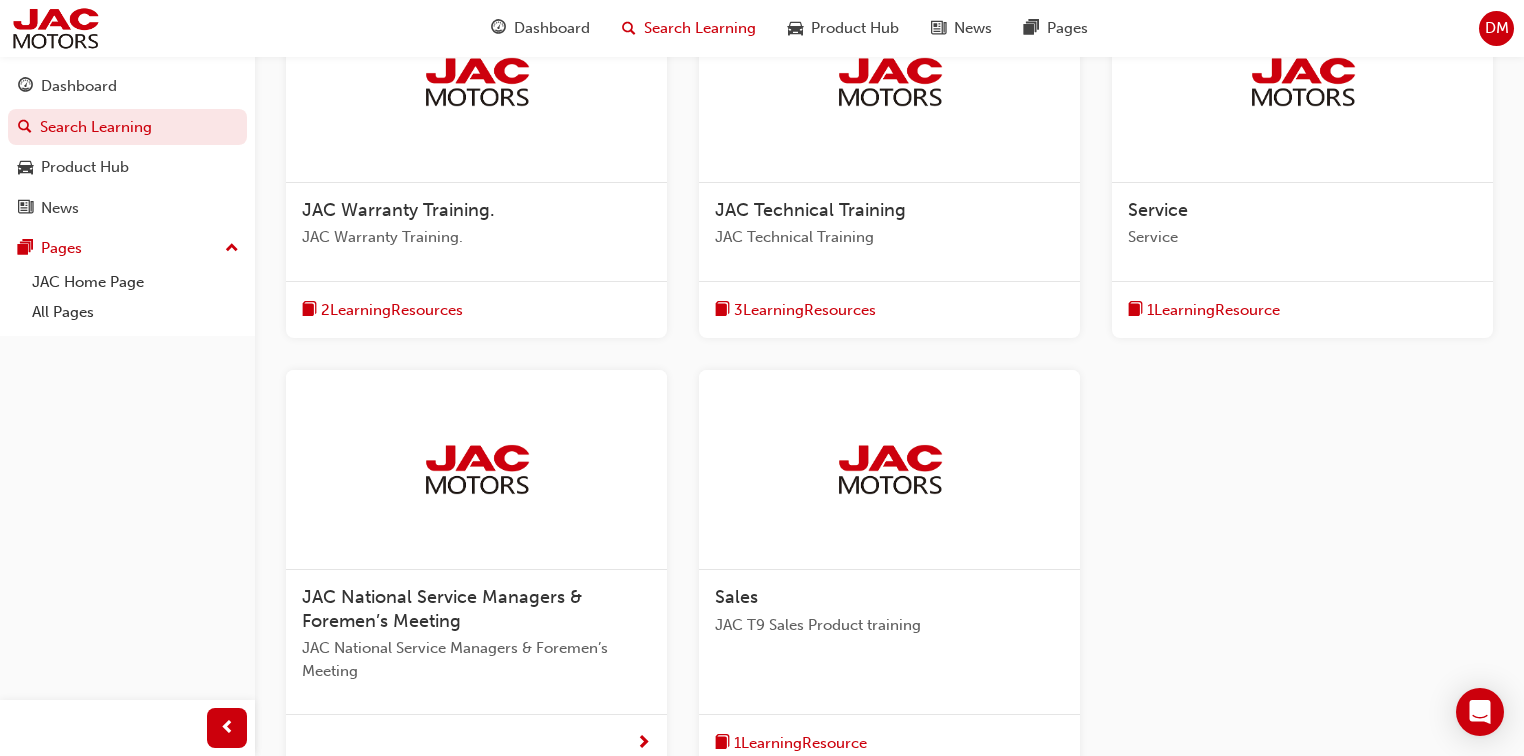 click on "JAC Technical Training" at bounding box center (810, 210) 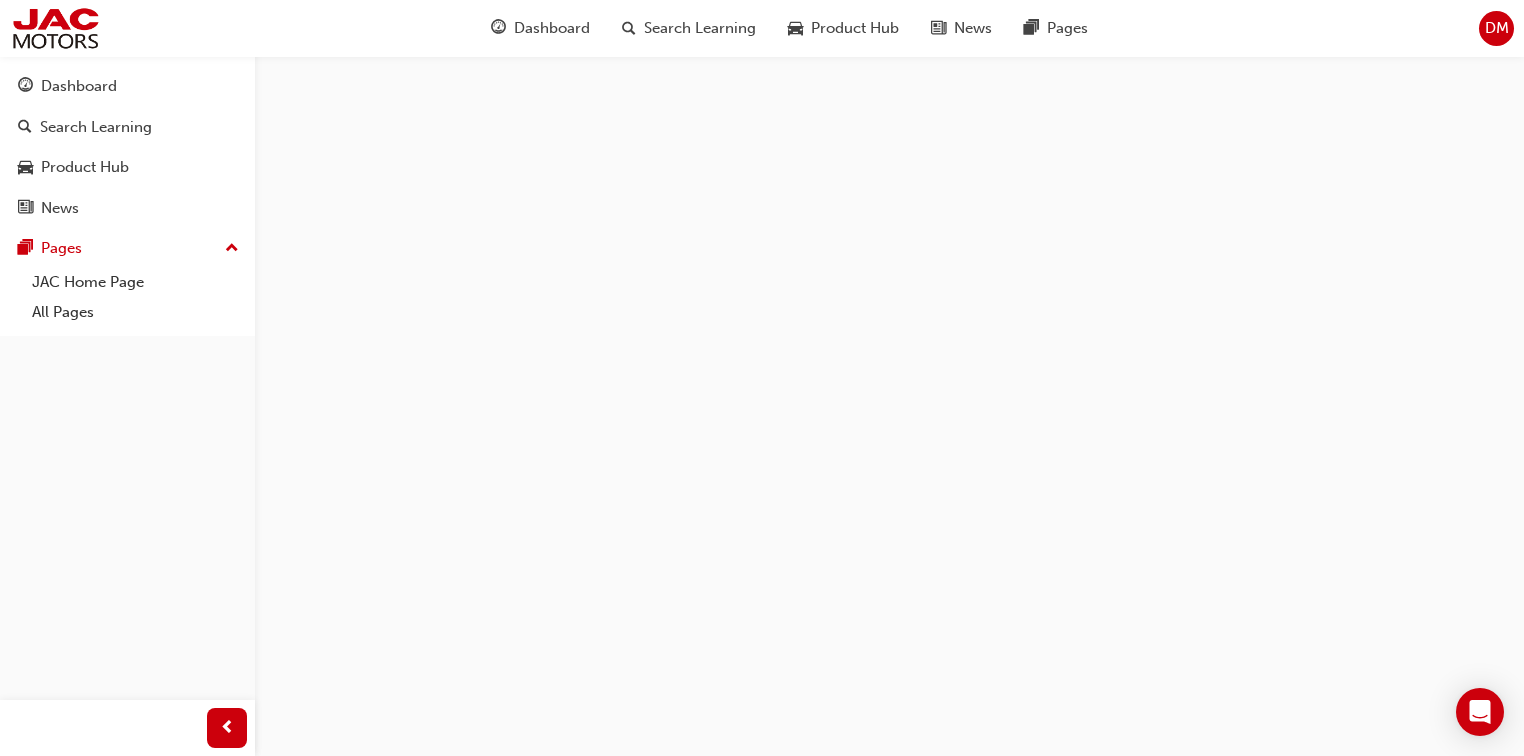 scroll, scrollTop: 0, scrollLeft: 0, axis: both 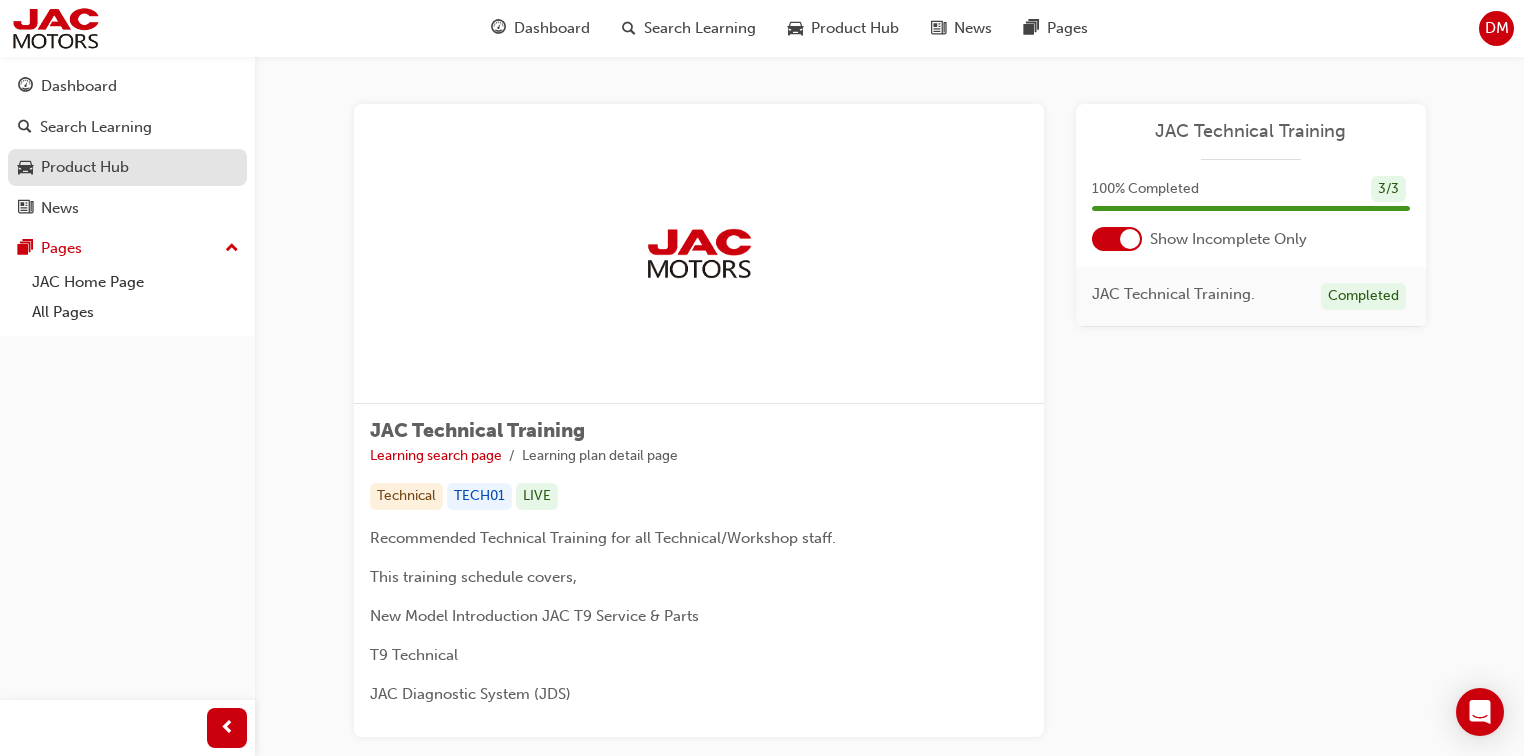 click on "Product Hub" at bounding box center (127, 167) 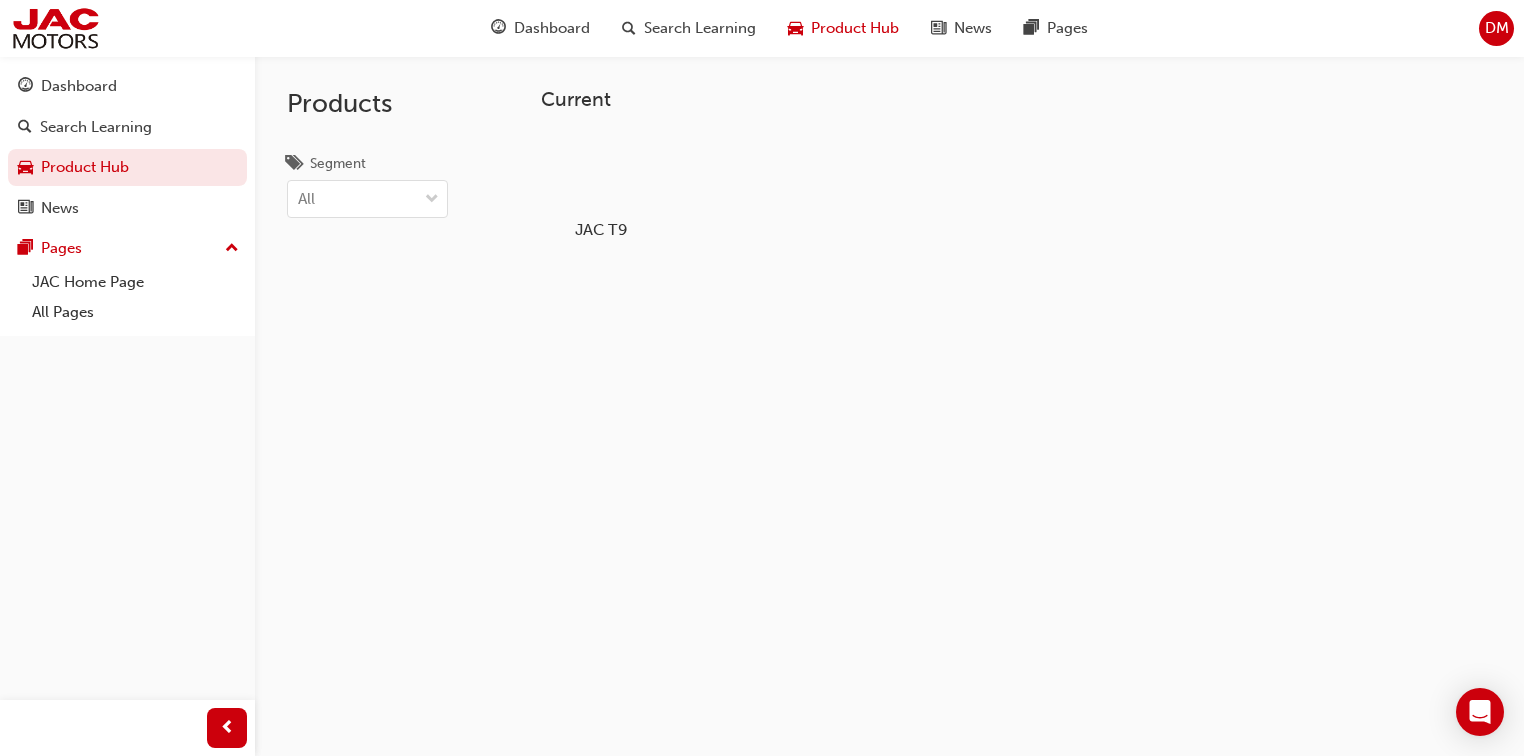 click on "JAC T9" at bounding box center (600, 229) 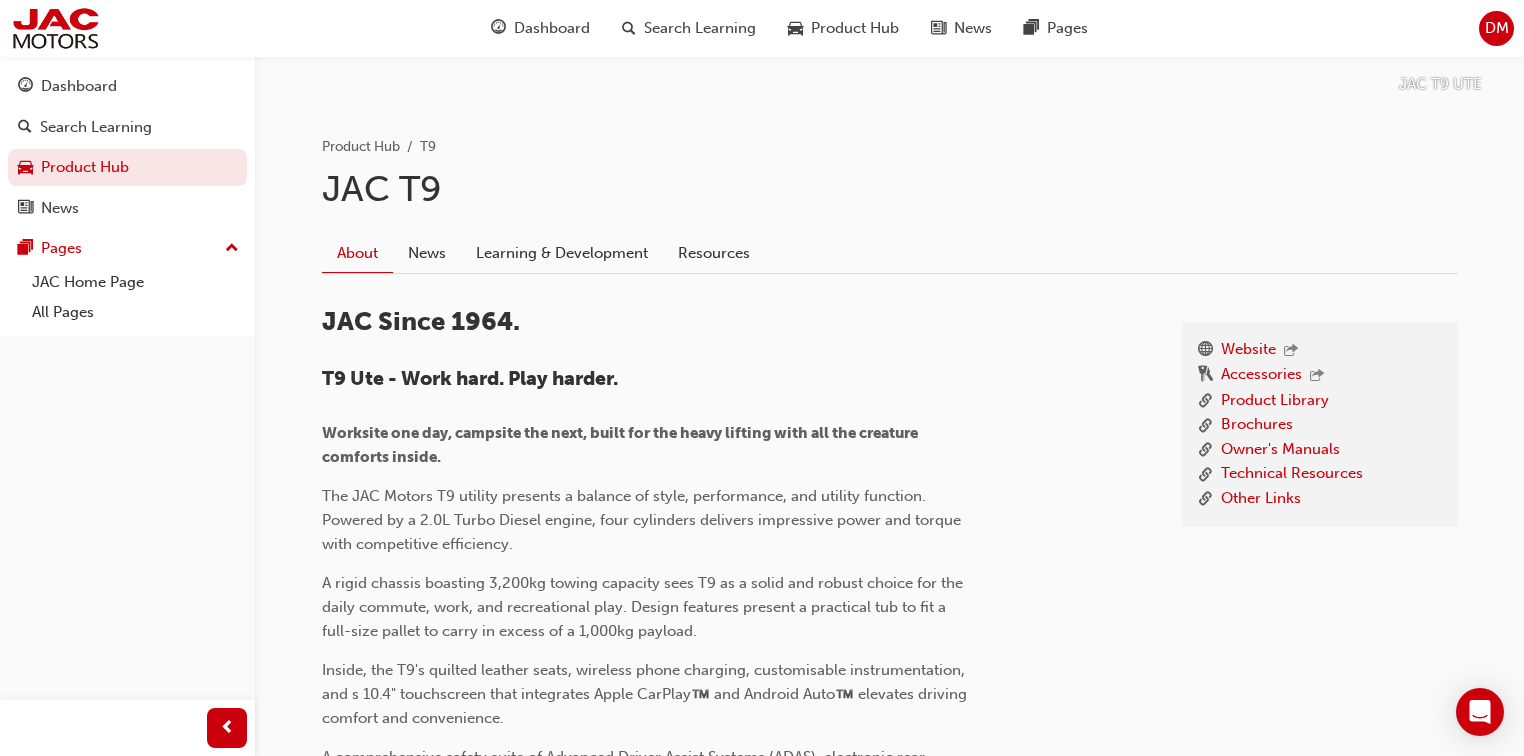 scroll, scrollTop: 480, scrollLeft: 0, axis: vertical 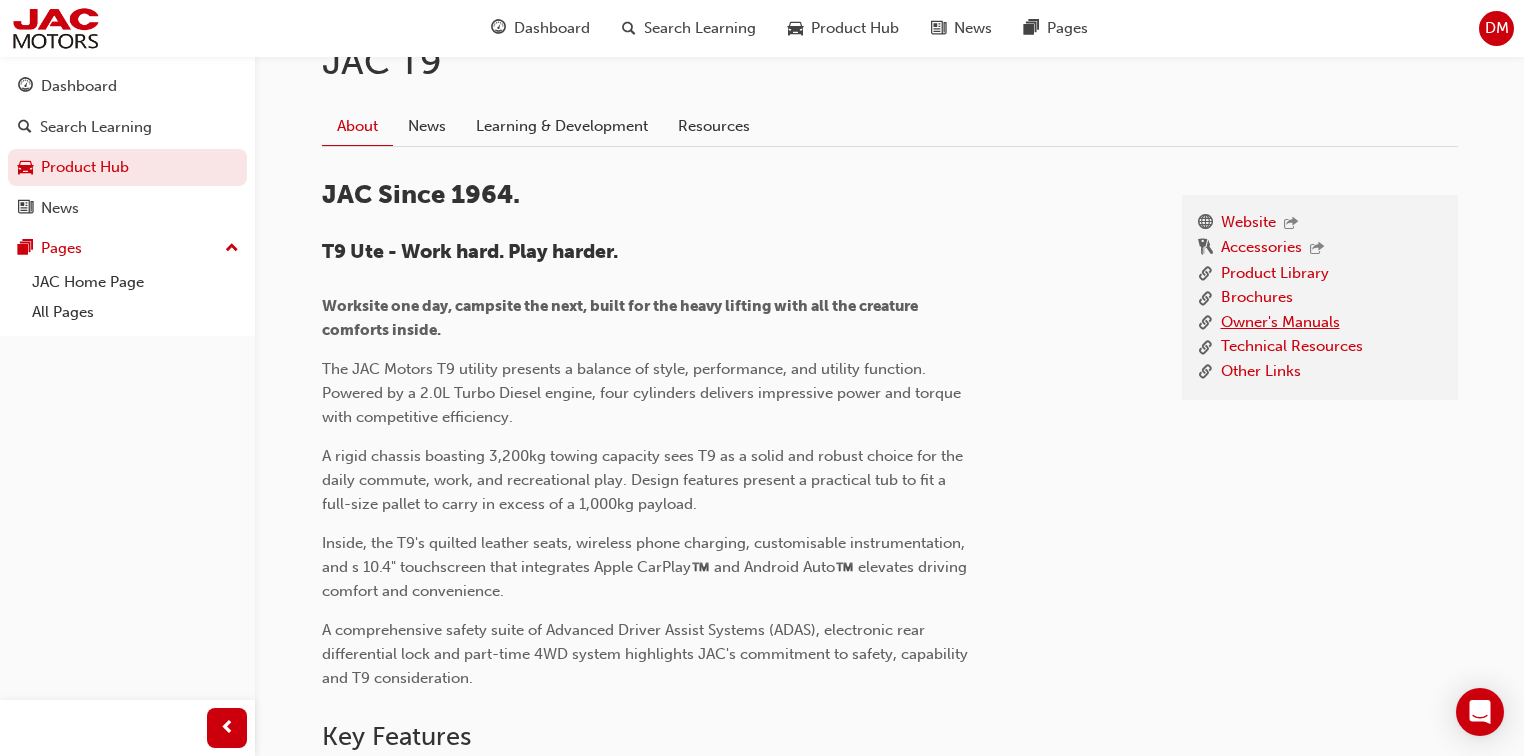 click on "Owner's Manuals" at bounding box center (1280, 323) 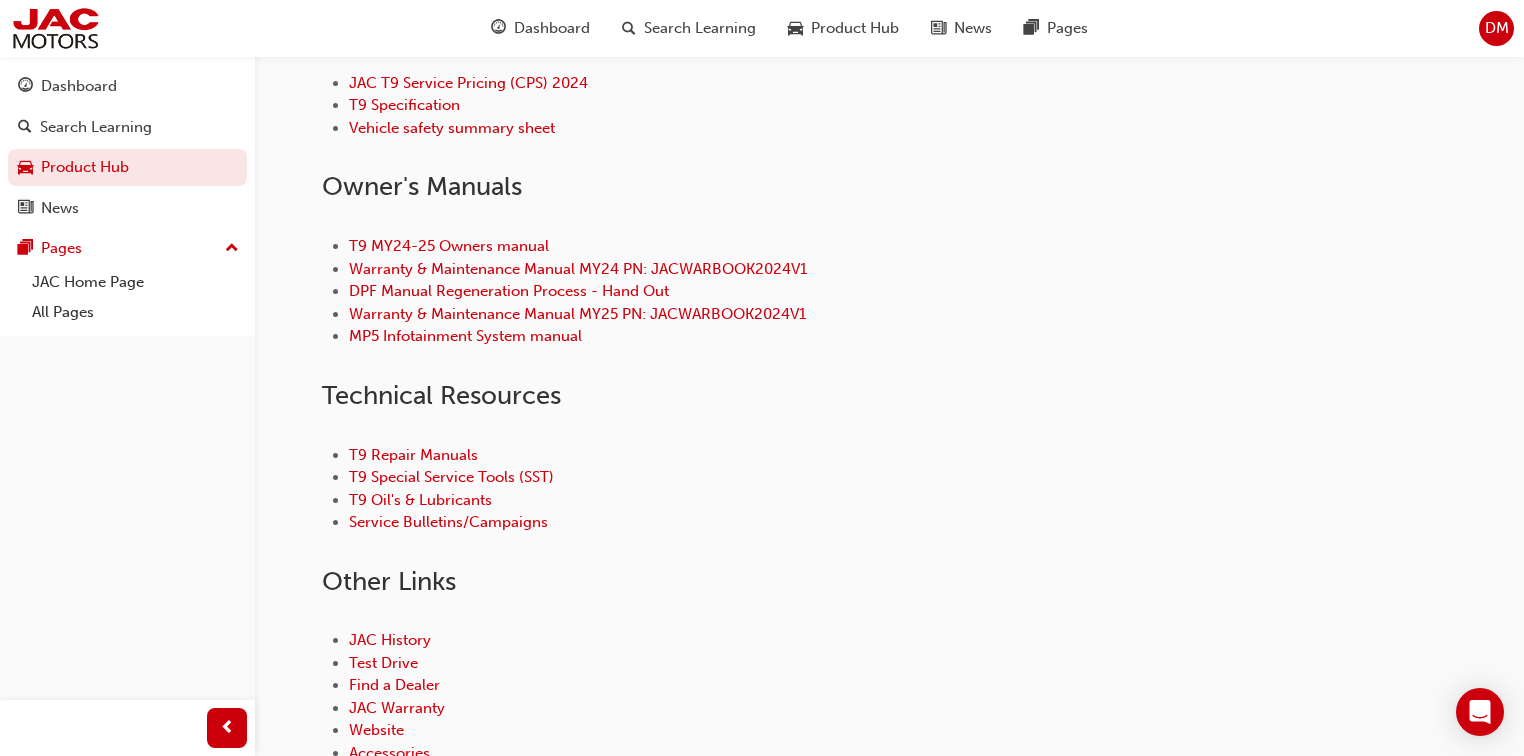 scroll, scrollTop: 967, scrollLeft: 0, axis: vertical 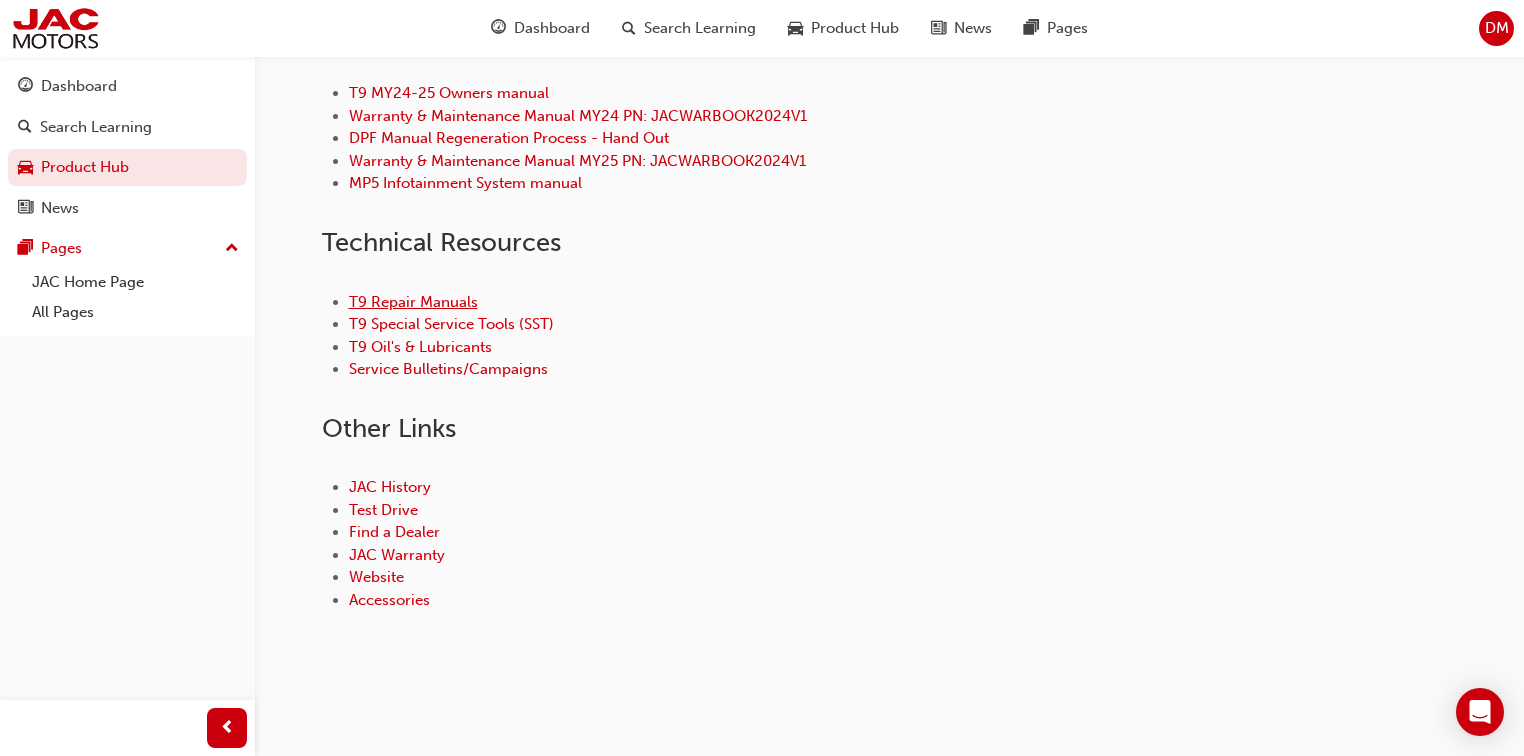 click on "T9 Repair Manuals" at bounding box center (413, 302) 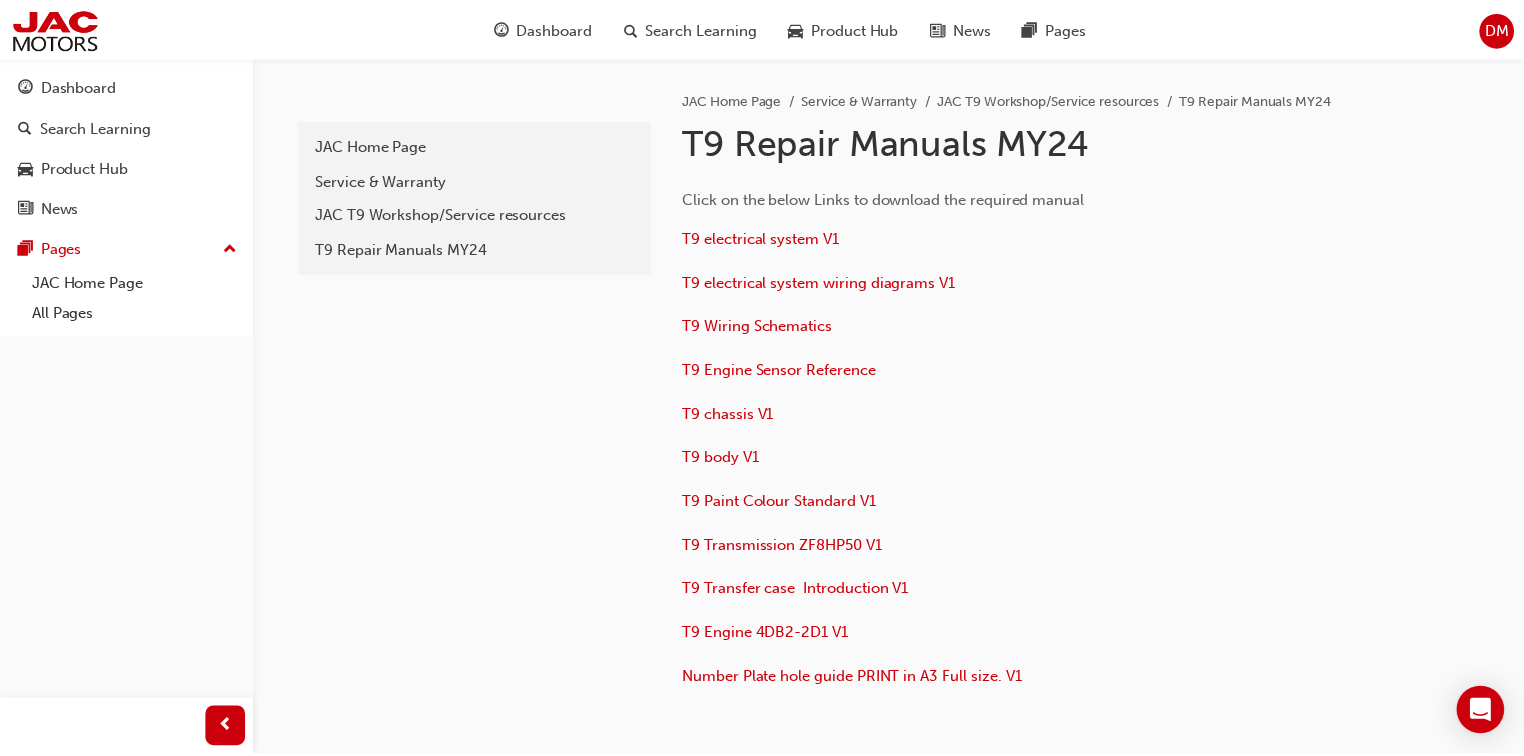 scroll, scrollTop: 0, scrollLeft: 0, axis: both 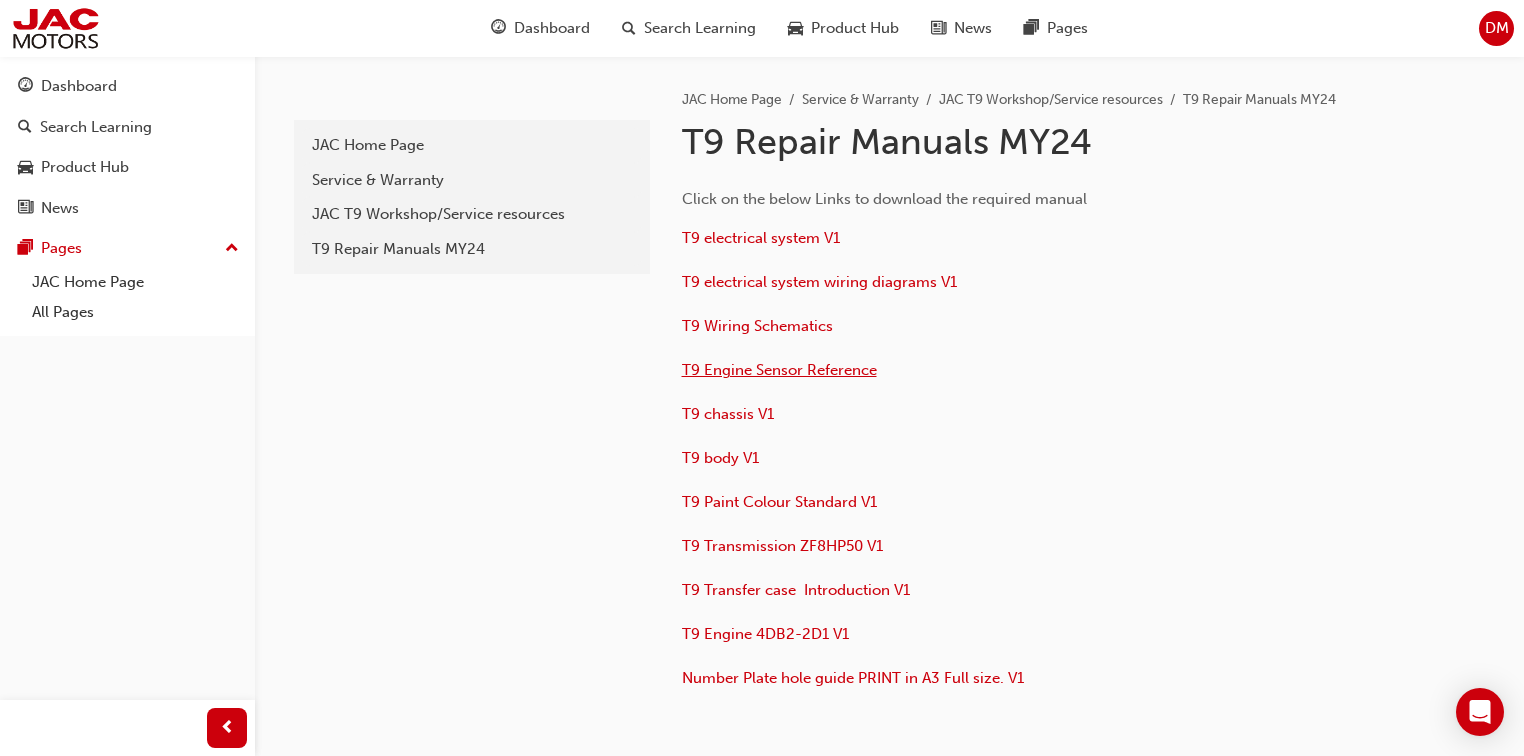 click on "T9 Engine Sensor Reference" at bounding box center (779, 370) 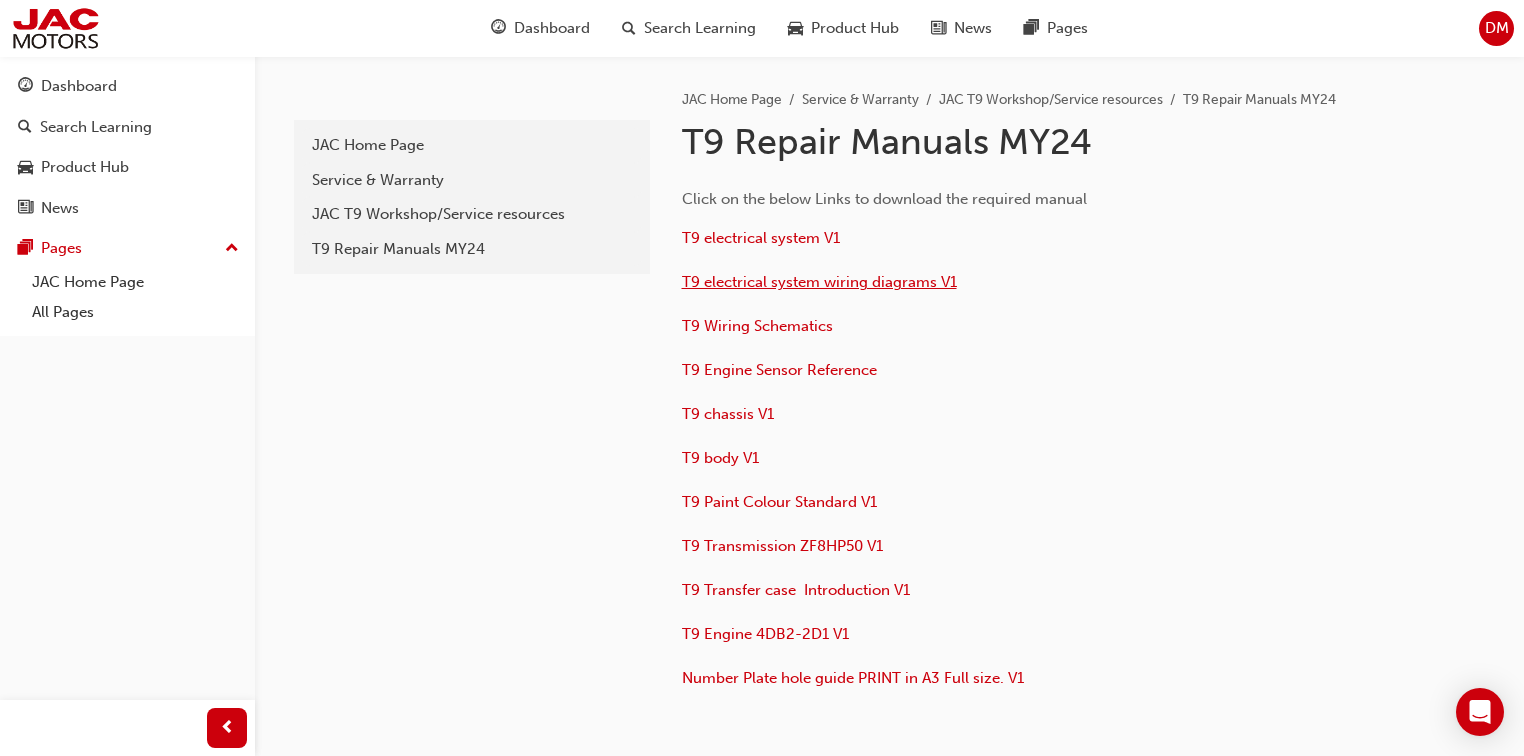 click on "T9 electrical system wiring diagrams V1" at bounding box center [819, 282] 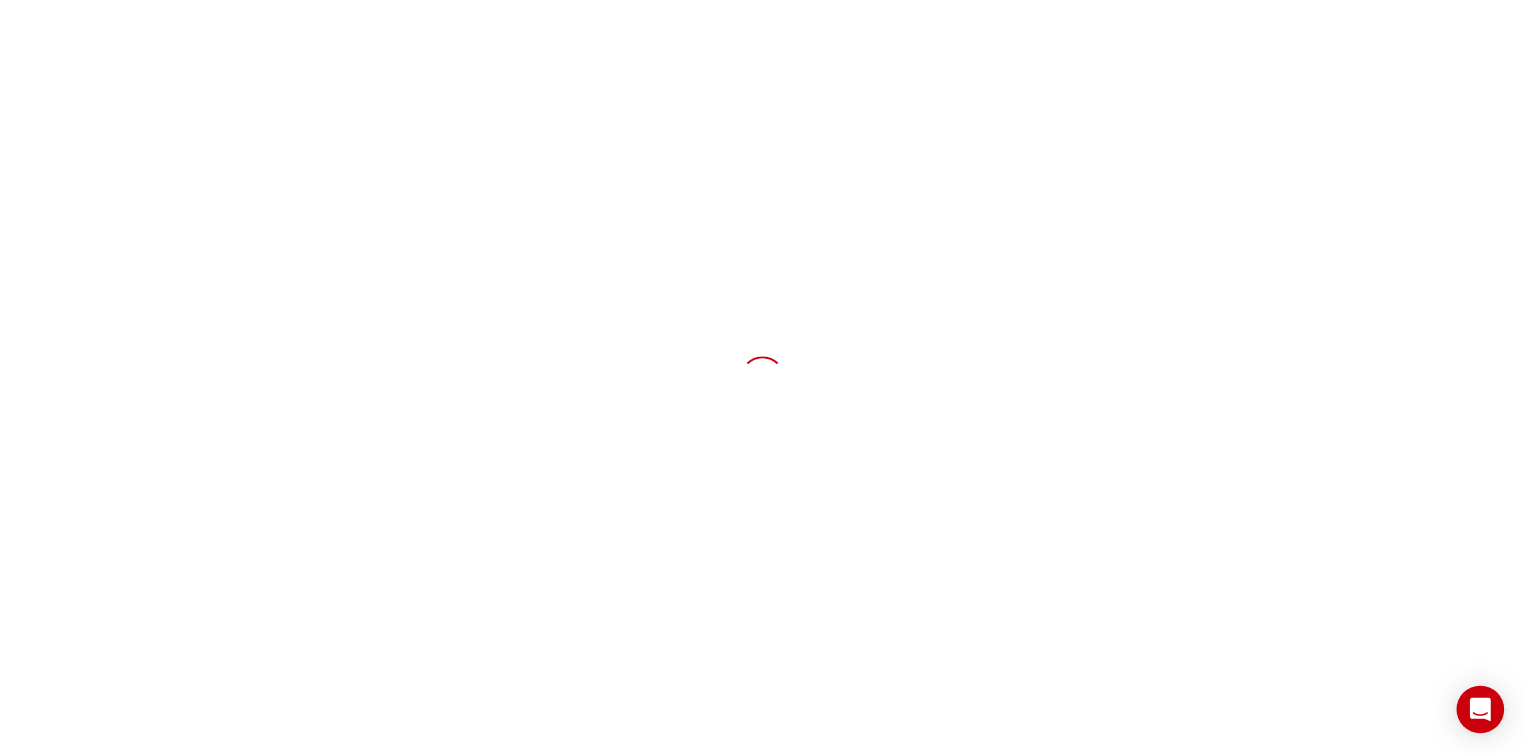 scroll, scrollTop: 0, scrollLeft: 0, axis: both 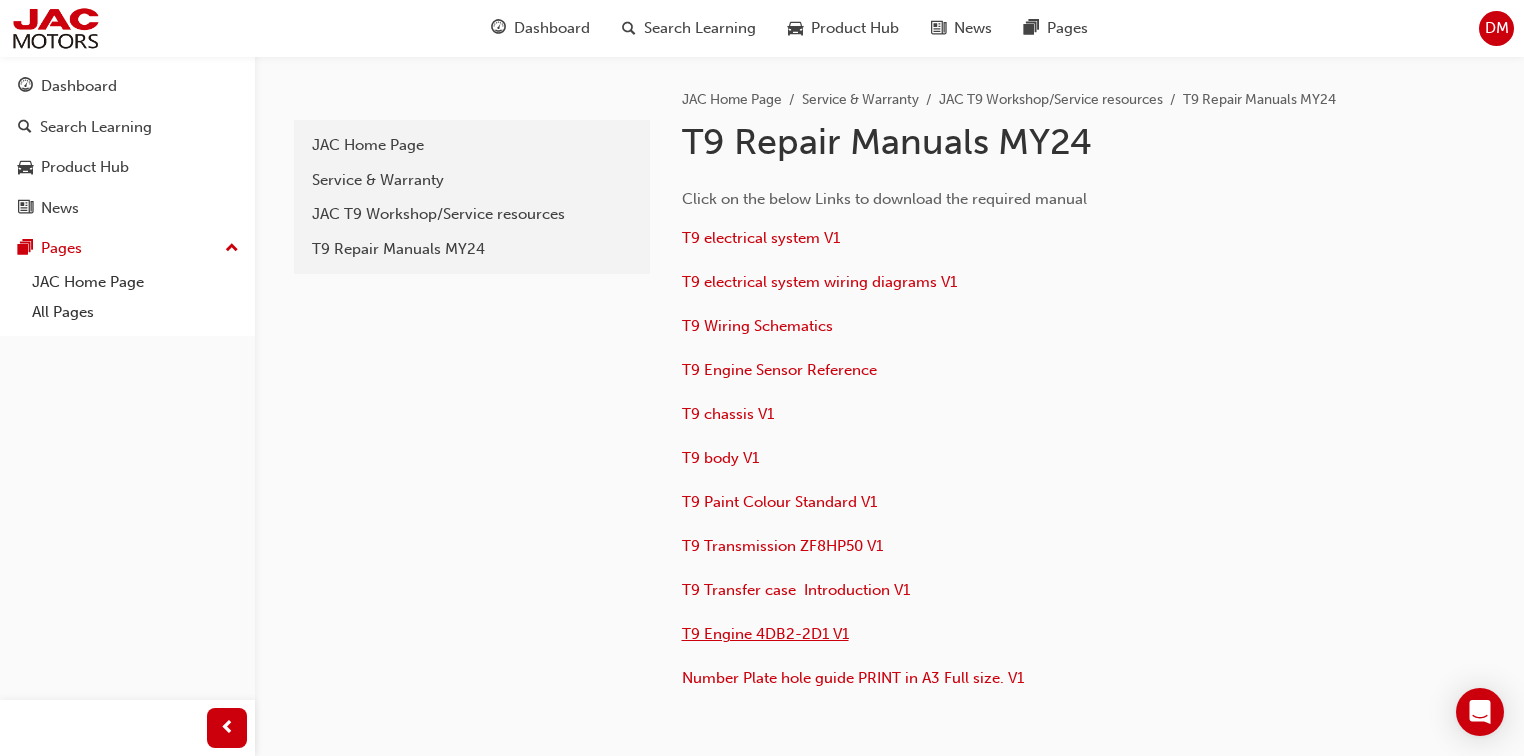 click on "T9 Engine 4DB2-2D1 V1" at bounding box center [765, 634] 